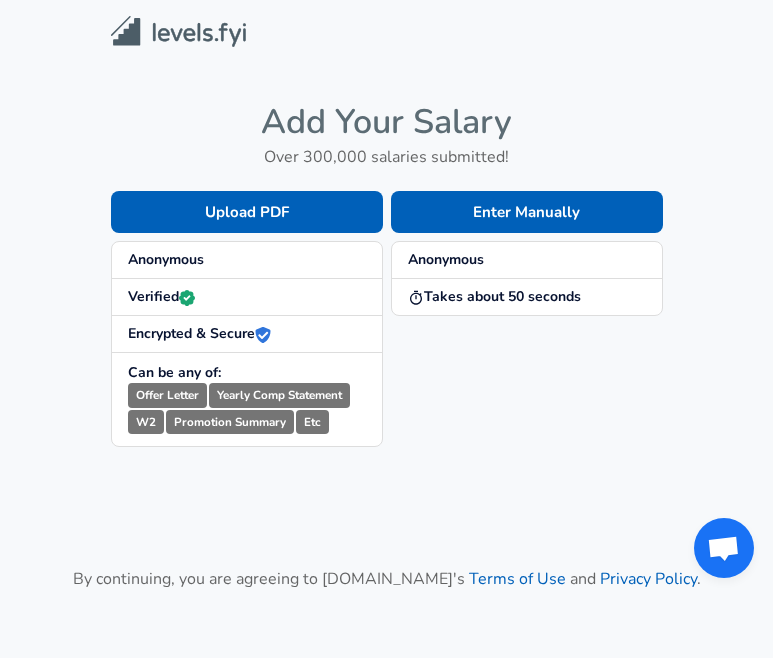 scroll, scrollTop: 0, scrollLeft: 0, axis: both 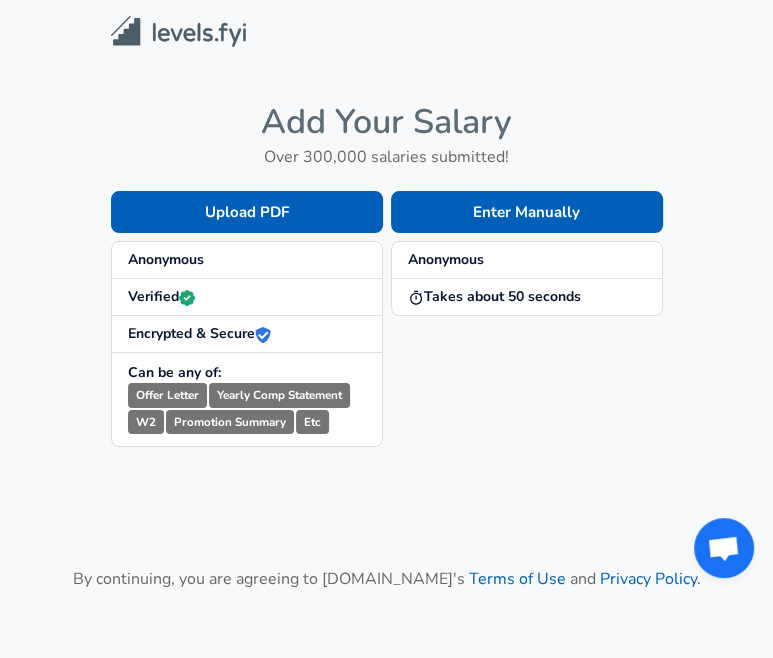 click on "Anonymous" at bounding box center (166, 259) 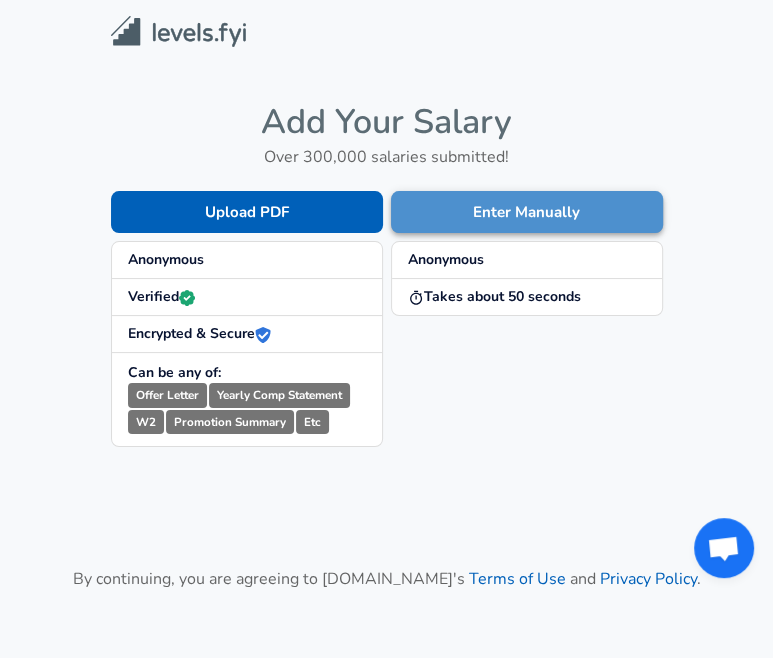 click on "Enter Manually" at bounding box center [527, 212] 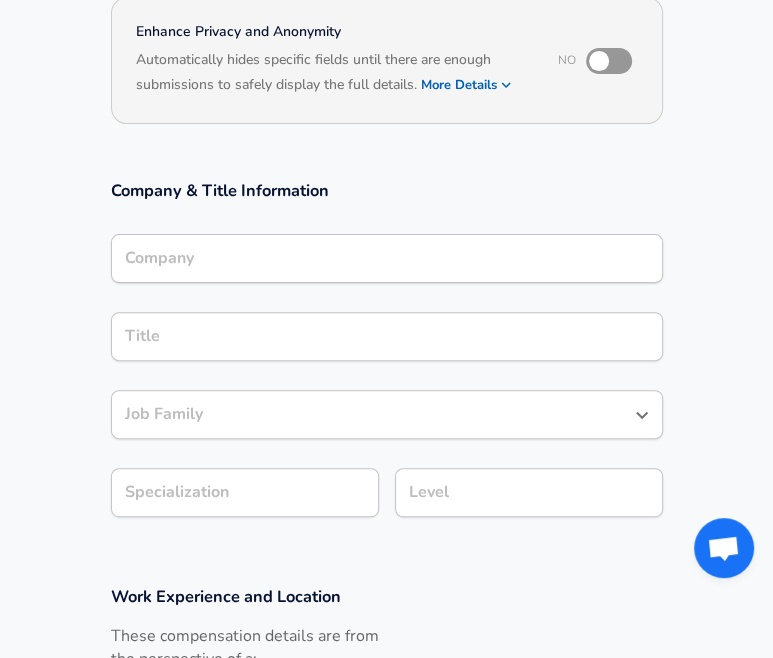 click on "Company" at bounding box center [387, 258] 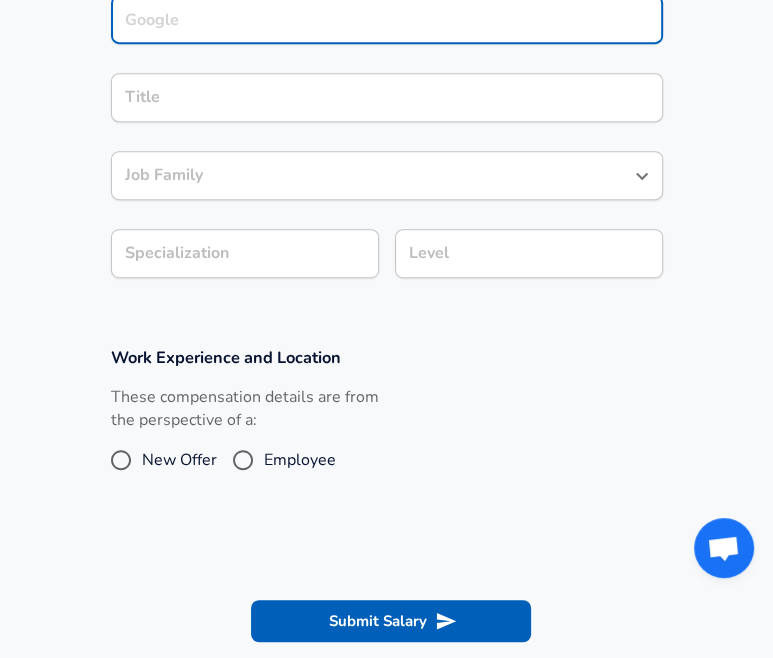 scroll, scrollTop: 420, scrollLeft: 0, axis: vertical 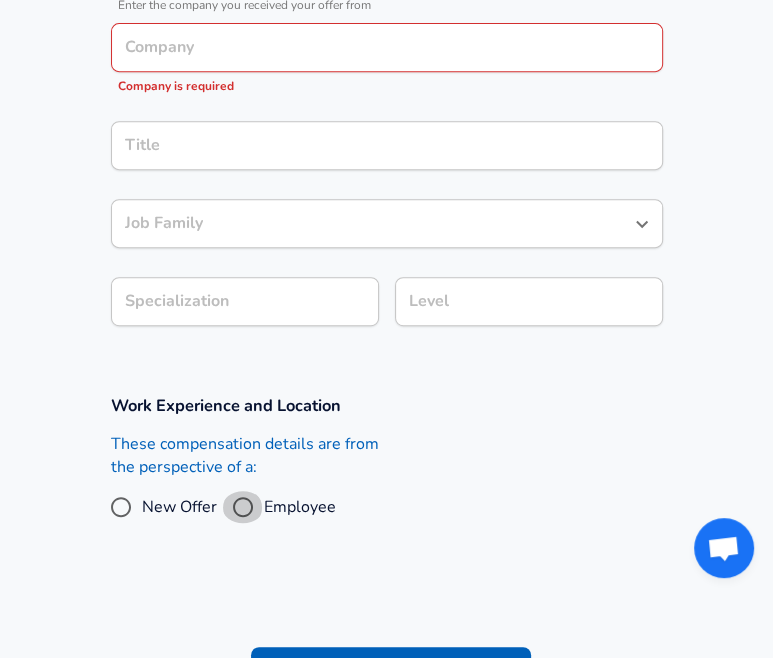 click on "Employee" at bounding box center (243, 507) 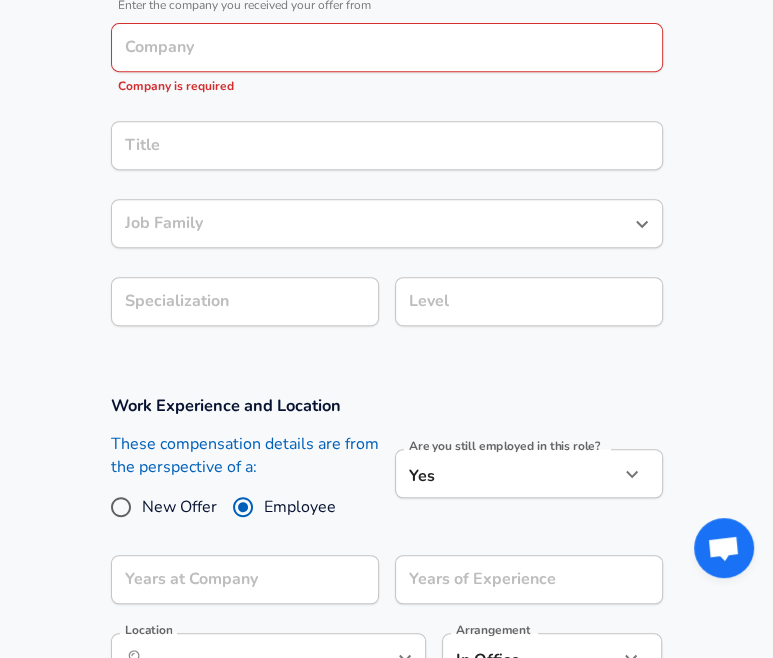 click on "Employee" at bounding box center (243, 507) 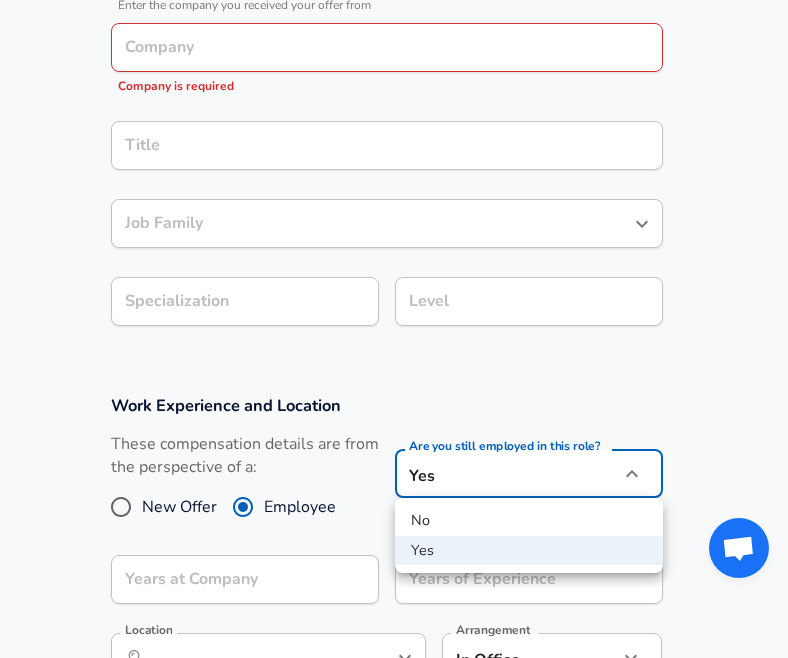click at bounding box center [394, 329] 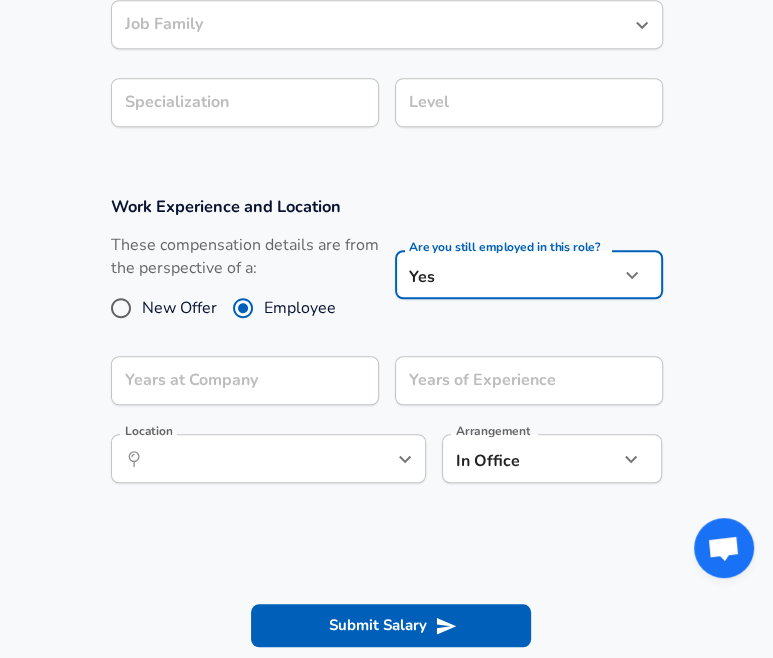 scroll, scrollTop: 620, scrollLeft: 0, axis: vertical 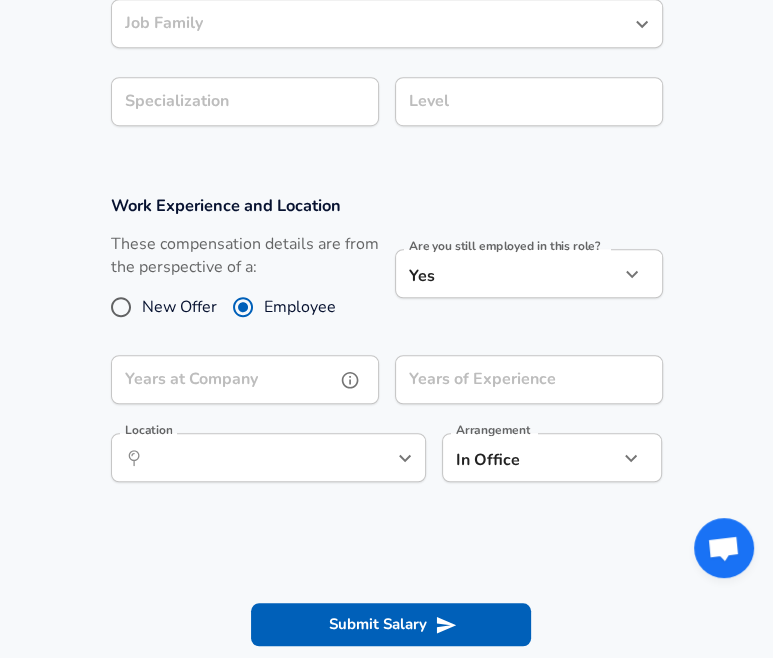 click on "Years at Company" at bounding box center [223, 379] 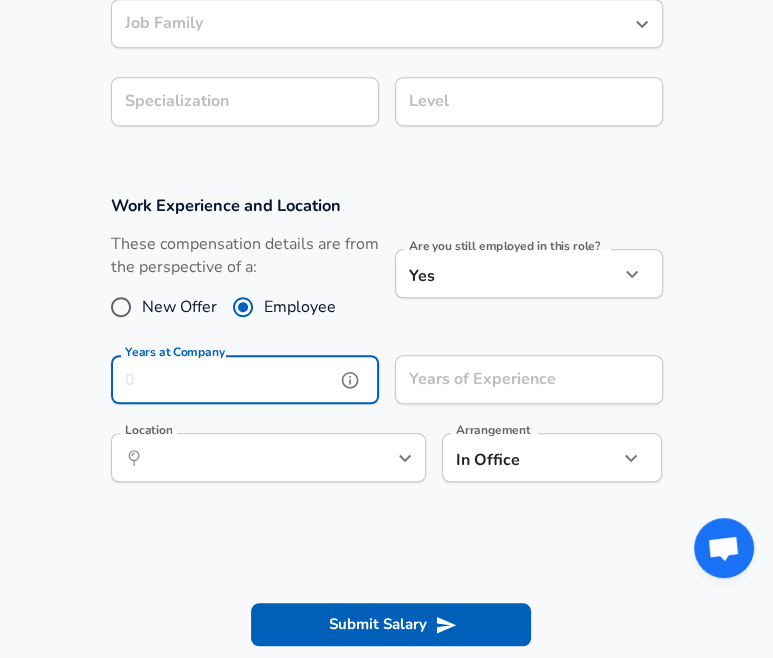 type on "4" 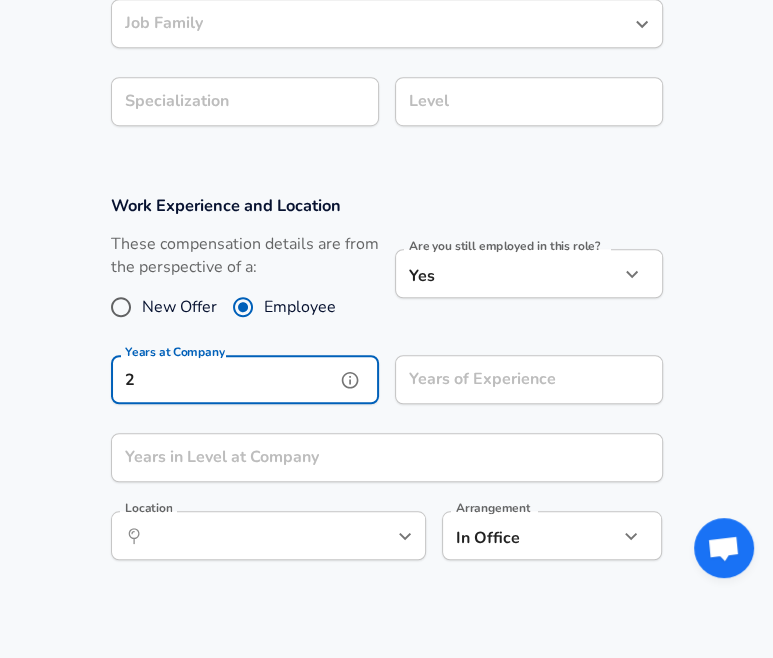 type on "2" 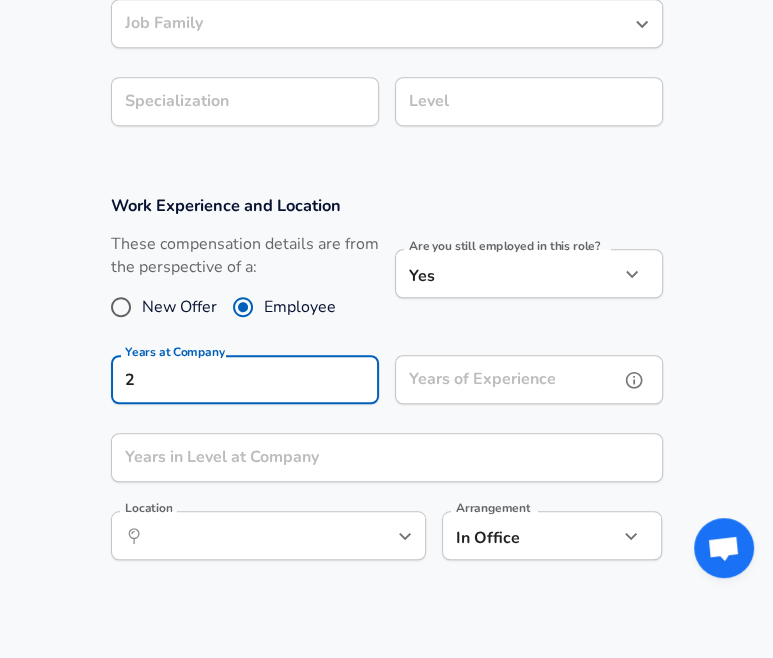 click on "Years of Experience" at bounding box center (507, 379) 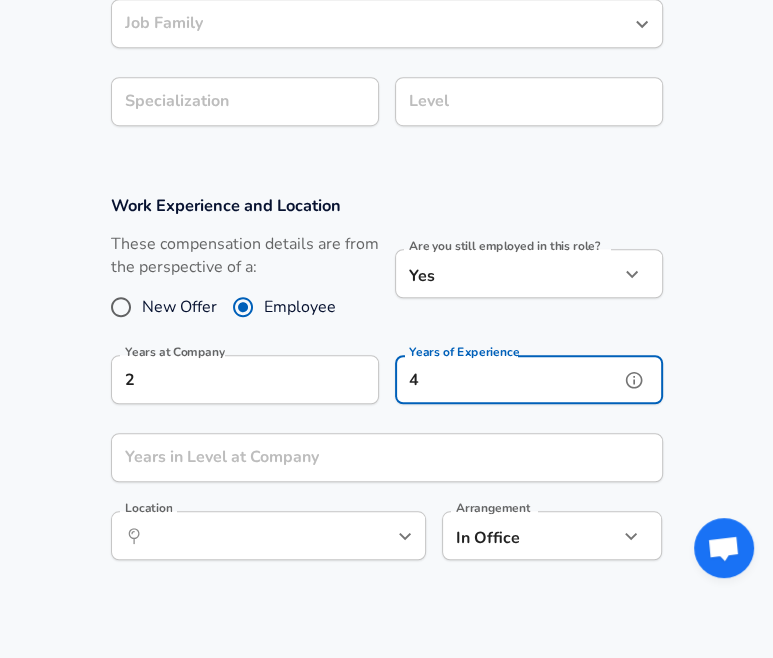 type on "4" 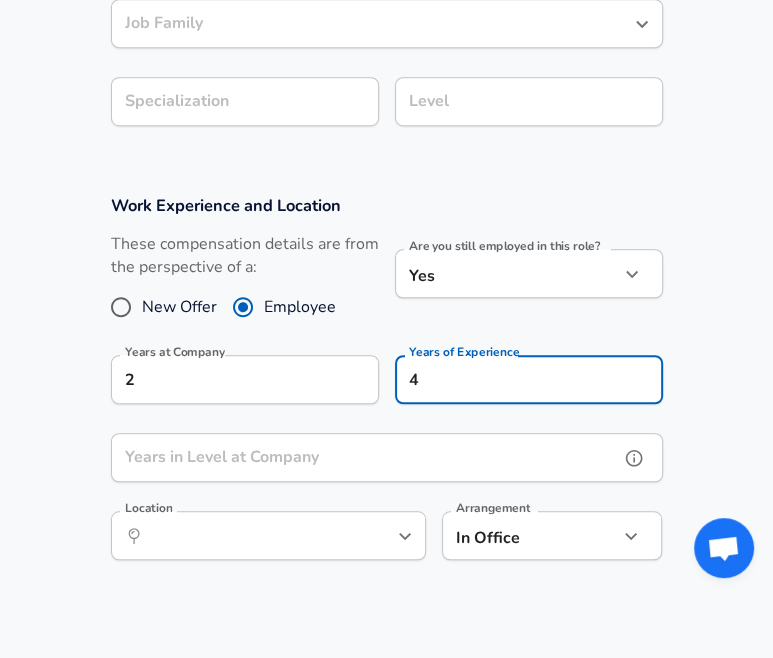 click on "Years in Level at Company" at bounding box center (365, 457) 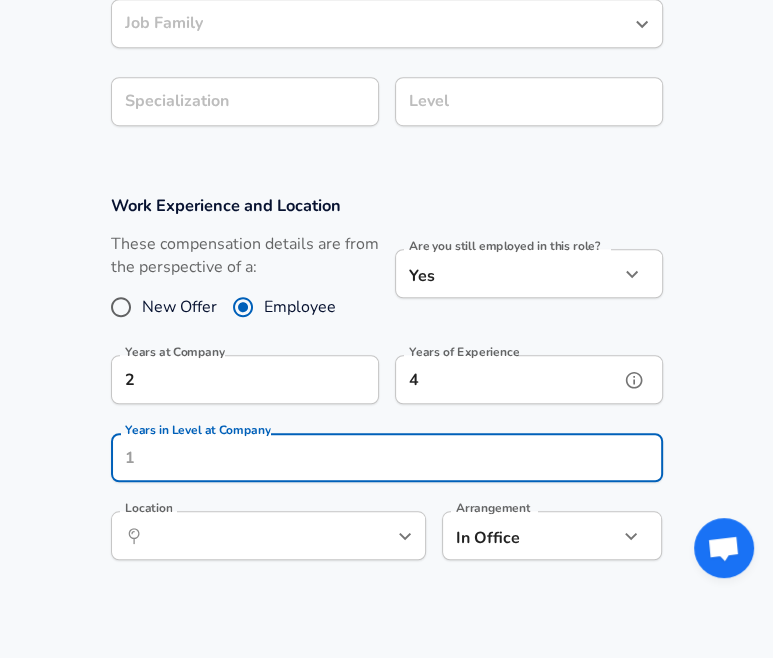 click on "4" at bounding box center (507, 379) 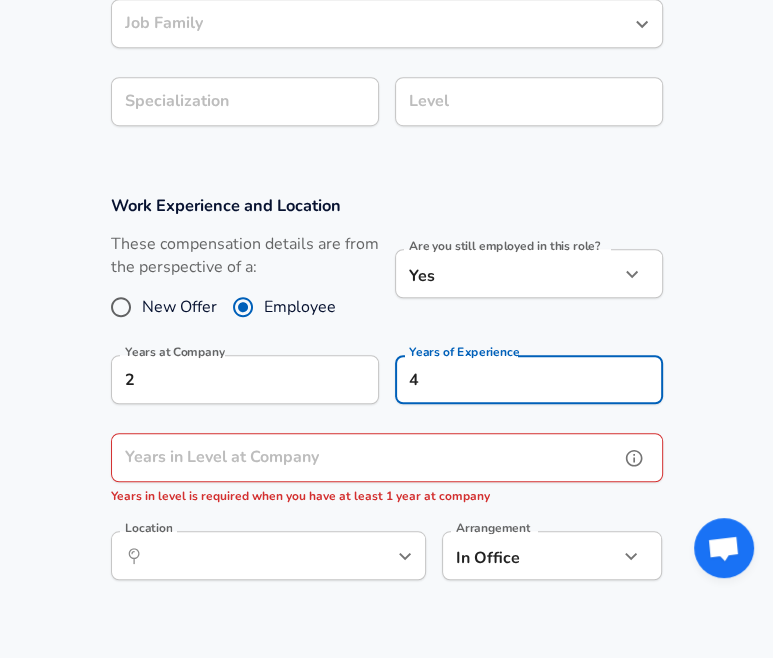 click on "Years in Level at Company" at bounding box center [365, 457] 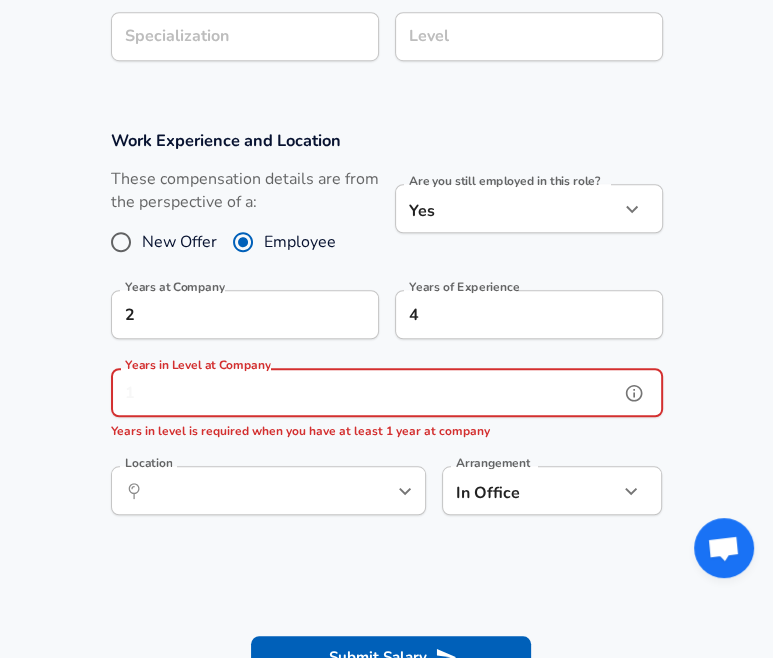 scroll, scrollTop: 720, scrollLeft: 0, axis: vertical 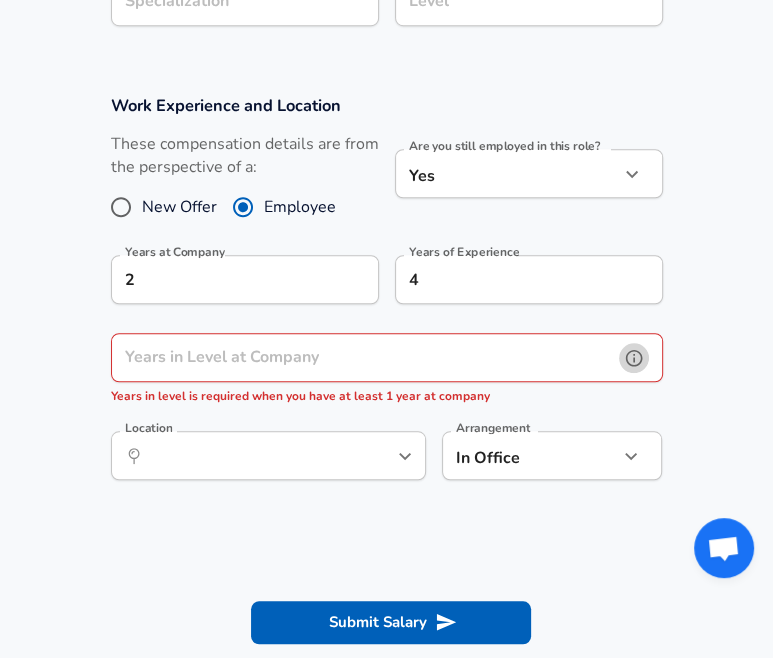 click 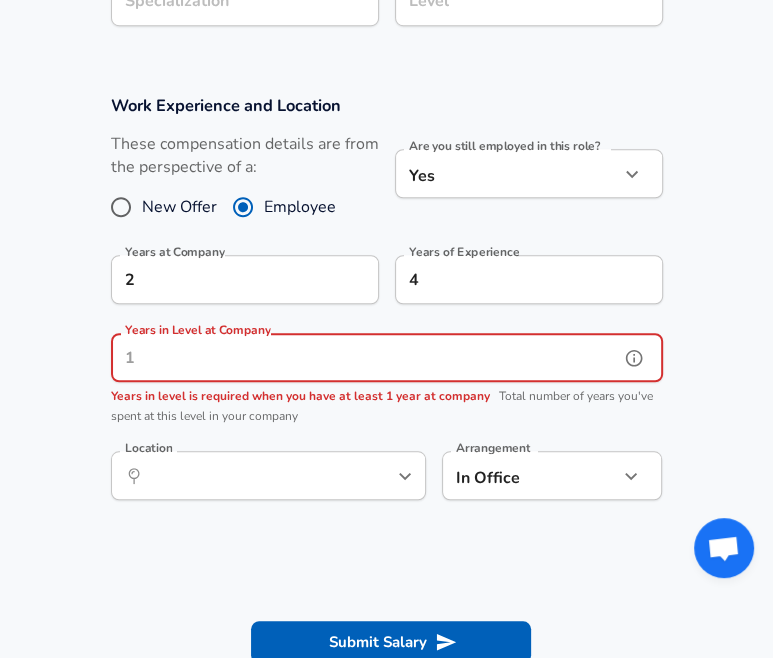 click on "Years in Level at Company" at bounding box center (365, 357) 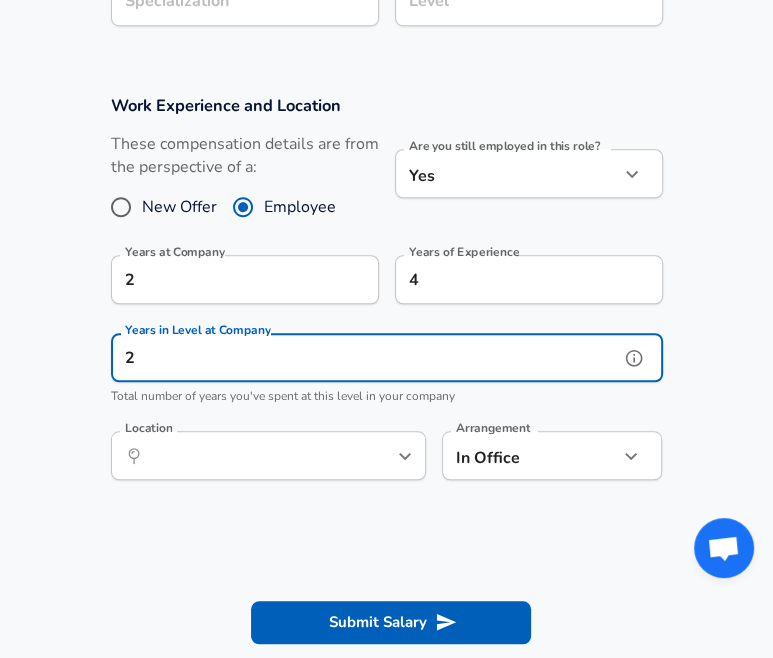 type on "2" 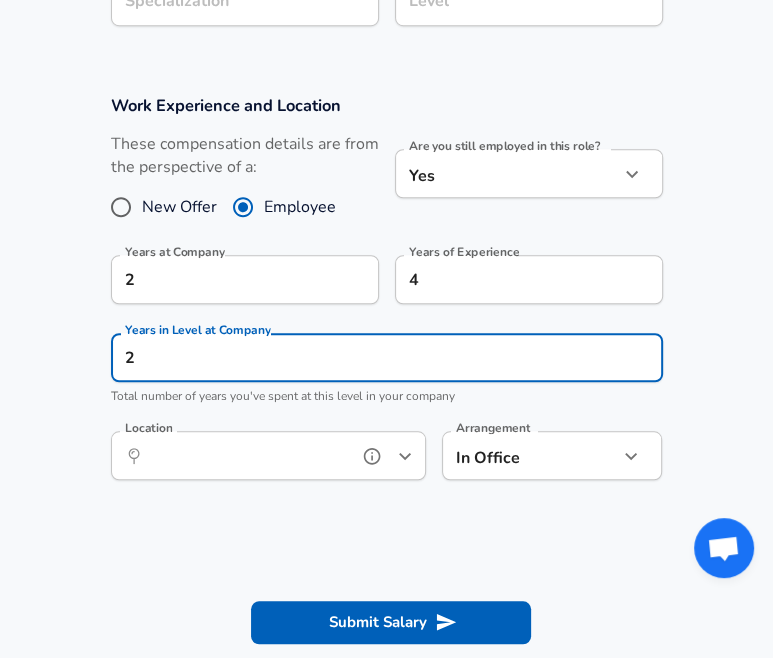 click on "Location" at bounding box center [246, 455] 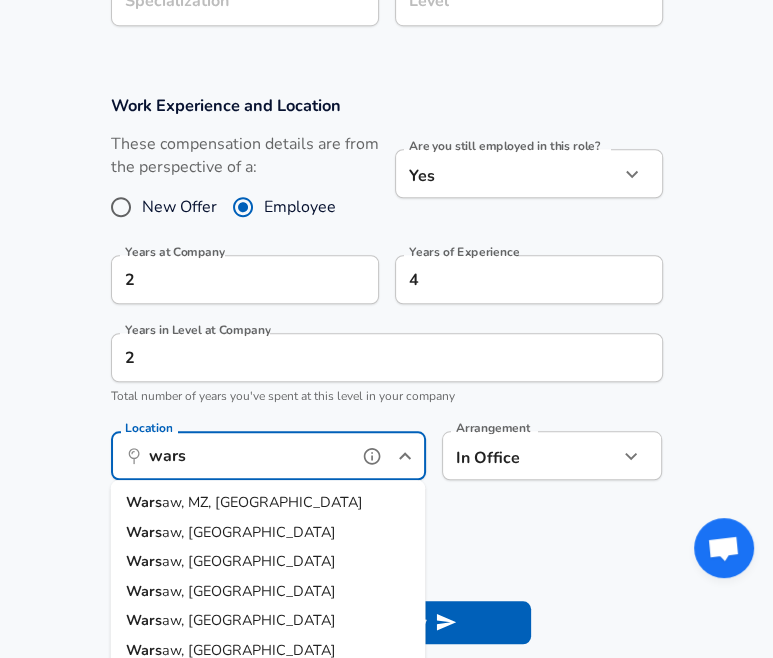 click on "aw, MZ, [GEOGRAPHIC_DATA]" at bounding box center [262, 502] 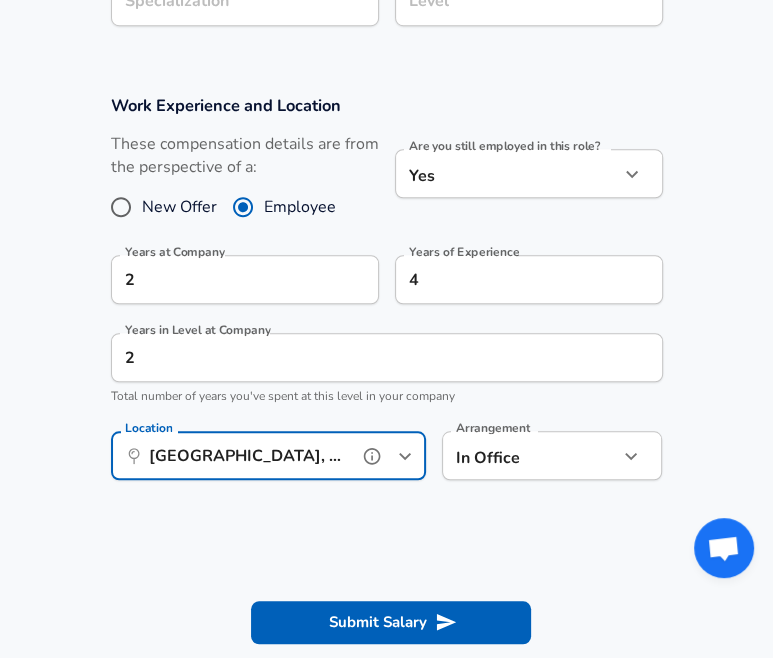 type on "[GEOGRAPHIC_DATA], [GEOGRAPHIC_DATA], [GEOGRAPHIC_DATA]" 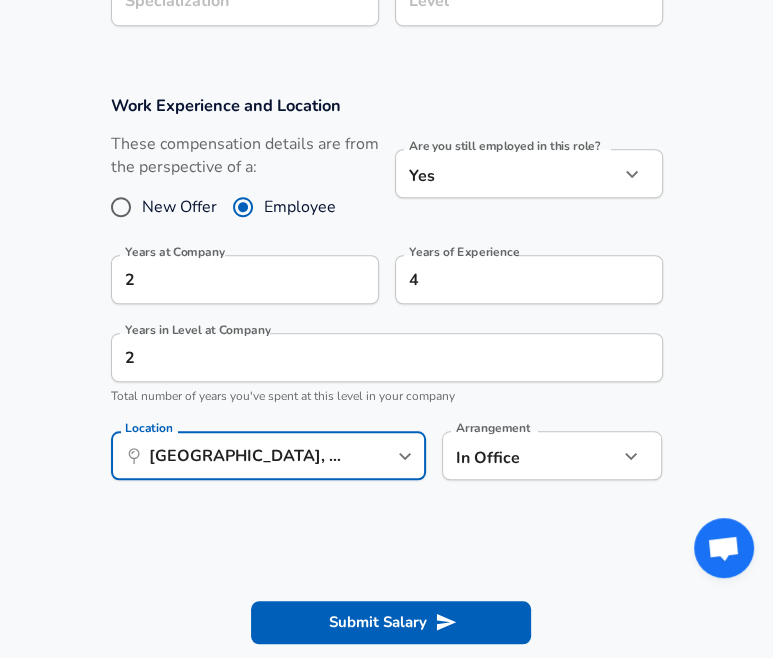 click on "We value your privacy We use cookies to enhance your browsing experience, serve personalized ads or content, and analyze our traffic. By clicking "Accept All", you consent to our use of cookies. Customize    Accept All   Customize Consent Preferences   We use cookies to help you navigate efficiently and perform certain functions. You will find detailed information about all cookies under each consent category below. The cookies that are categorized as "Necessary" are stored on your browser as they are essential for enabling the basic functionalities of the site. ...  Show more Necessary Always Active Necessary cookies are required to enable the basic features of this site, such as providing secure log-in or adjusting your consent preferences. These cookies do not store any personally identifiable data. Cookie _GRECAPTCHA Duration 5 months 27 days Description Google Recaptcha service sets this cookie to identify bots to protect the website against malicious spam attacks. Cookie __stripe_mid Duration 1 year MR" at bounding box center (386, -391) 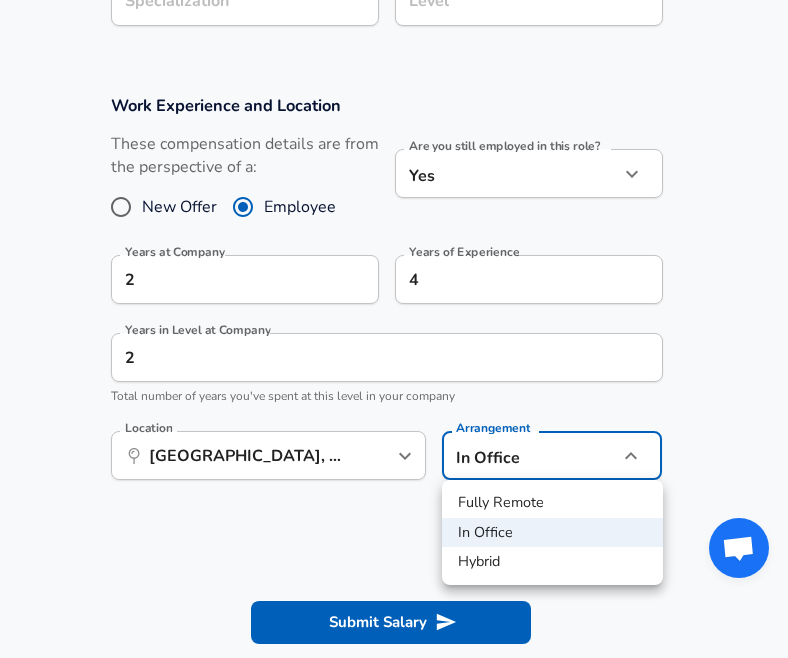 click at bounding box center (394, 329) 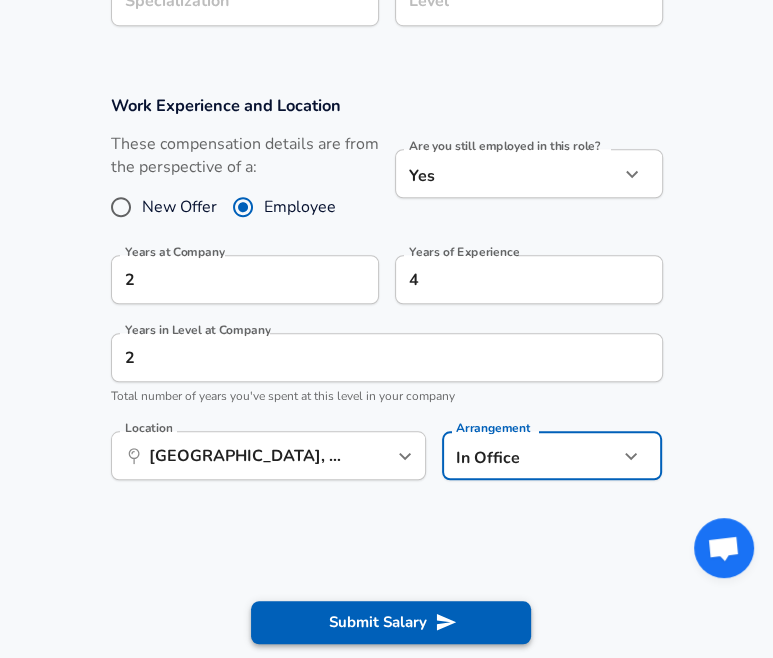 click on "Submit Salary" at bounding box center [391, 622] 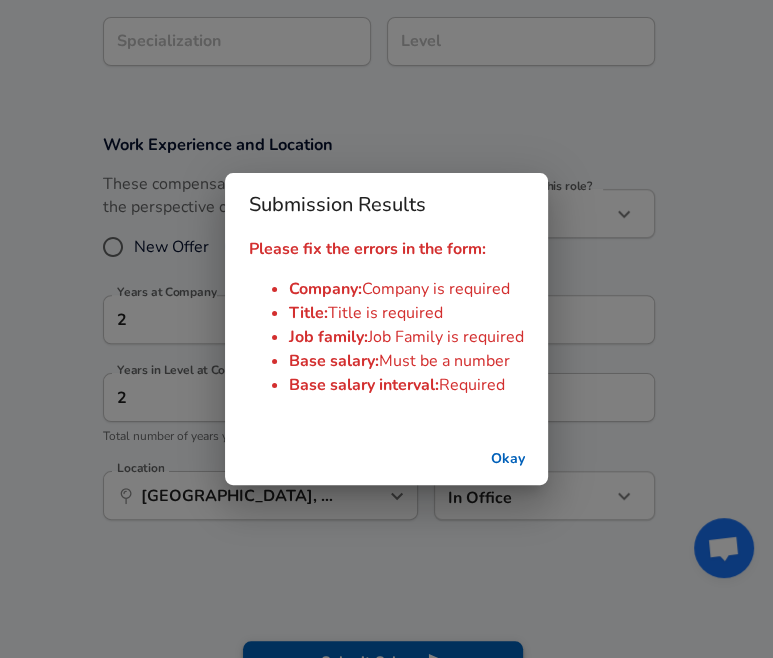 scroll, scrollTop: 760, scrollLeft: 0, axis: vertical 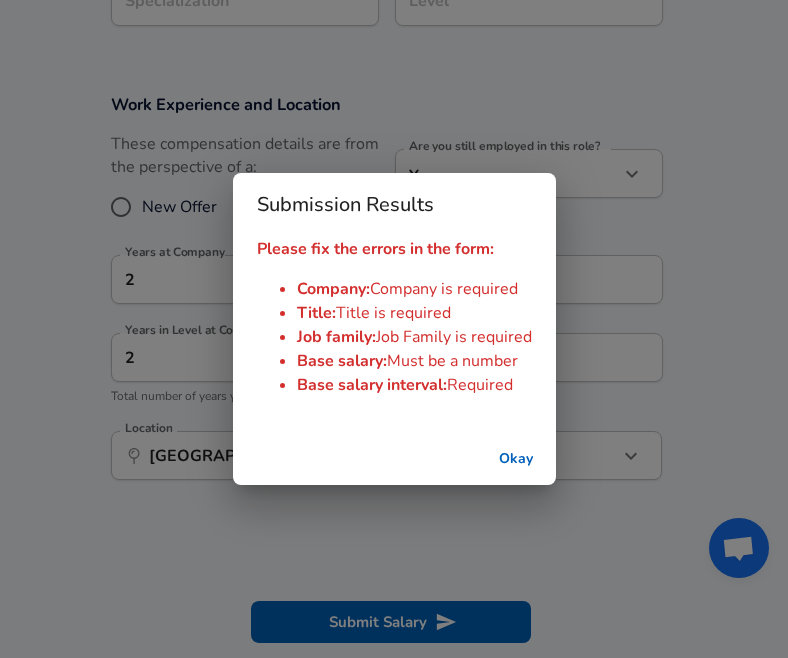 click on "Okay" at bounding box center (516, 459) 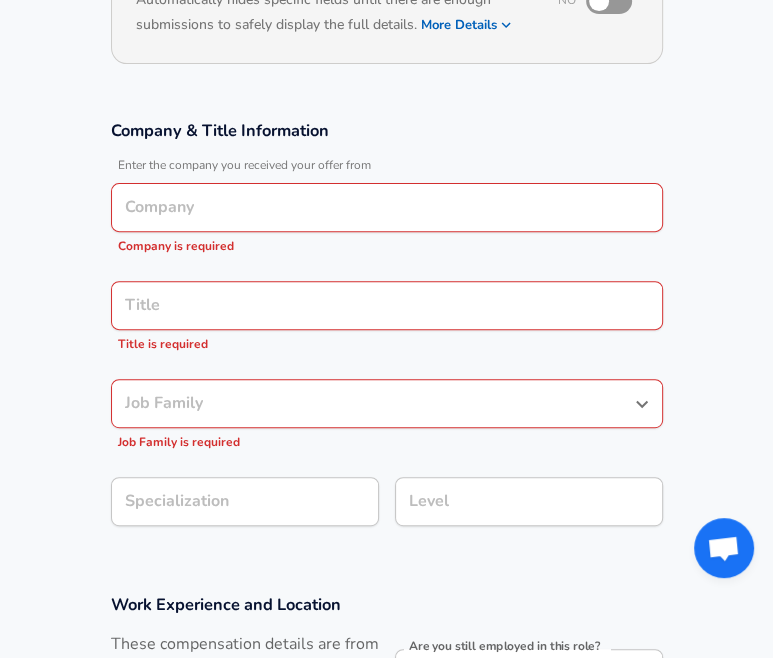 click on "Job Family" at bounding box center (372, 403) 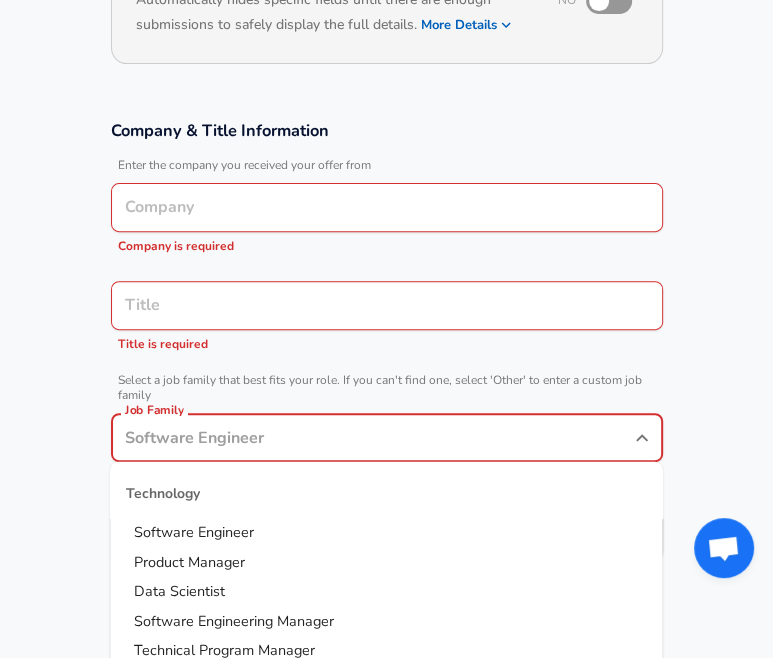 scroll, scrollTop: 300, scrollLeft: 0, axis: vertical 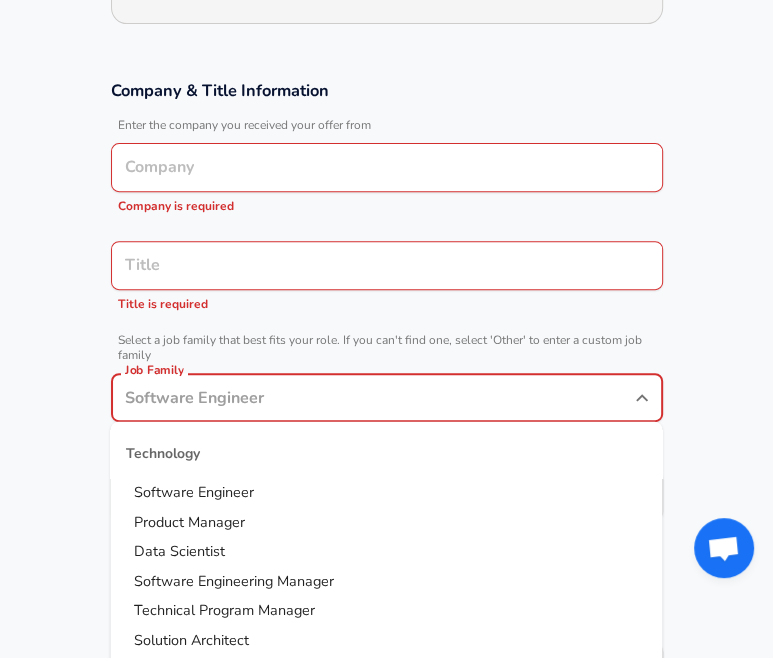 click on "Data Scientist" at bounding box center [386, 552] 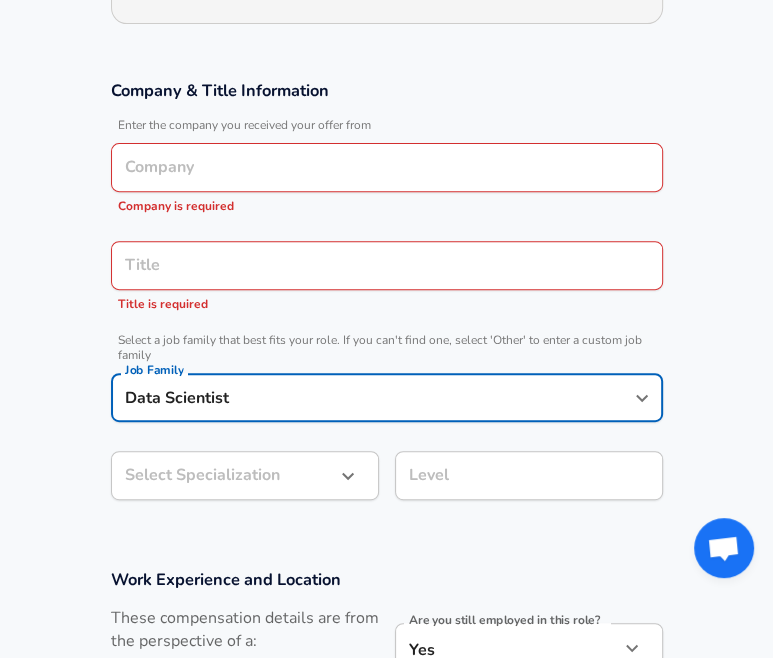 click on "Title Title Title is required" at bounding box center [387, 278] 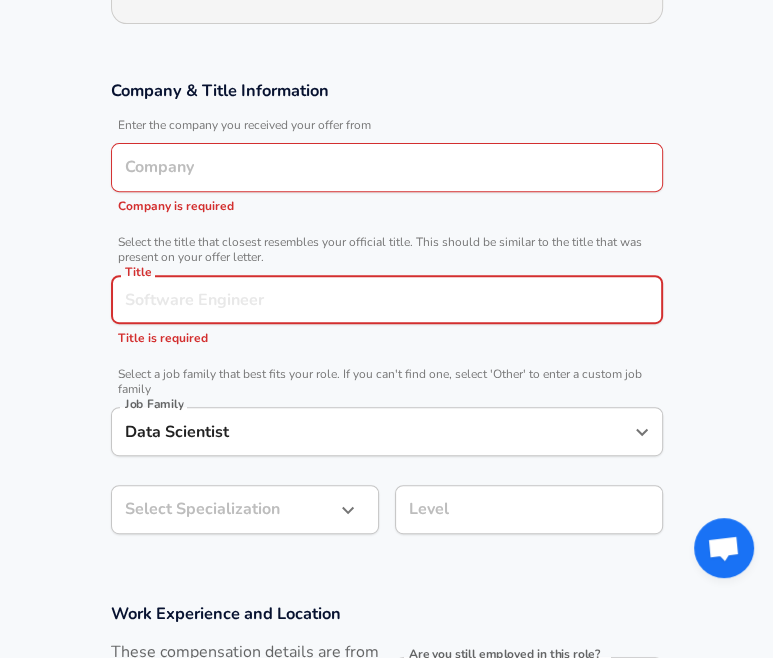 scroll, scrollTop: 340, scrollLeft: 0, axis: vertical 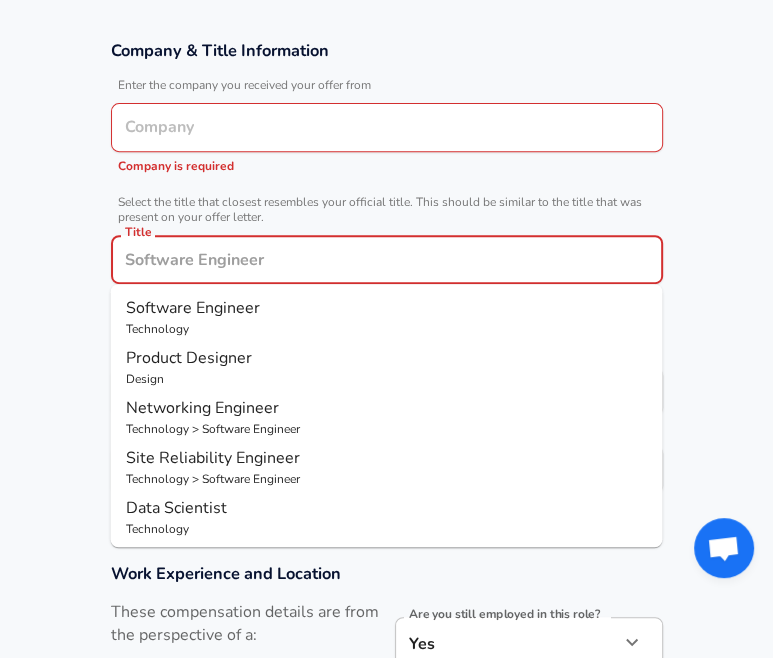 click on "Title" at bounding box center (387, 259) 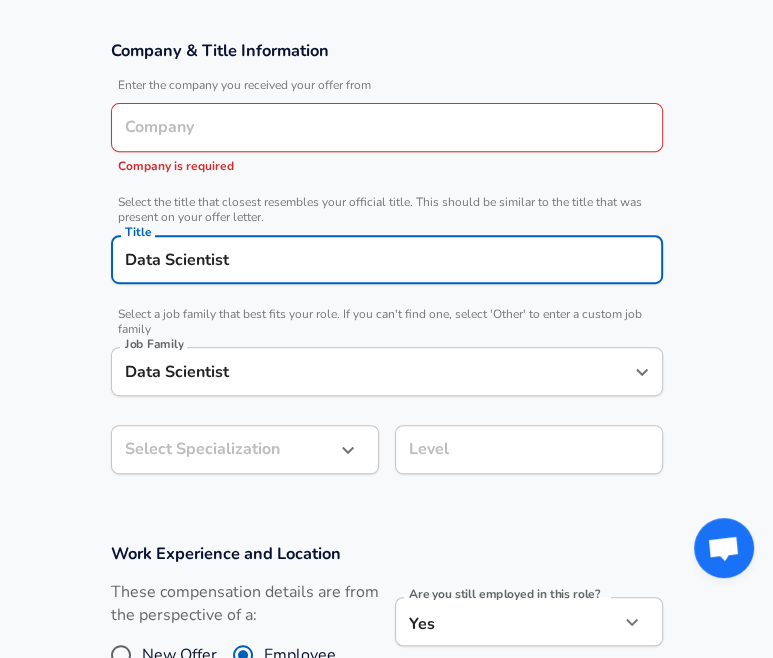 click on "Company" at bounding box center (387, 127) 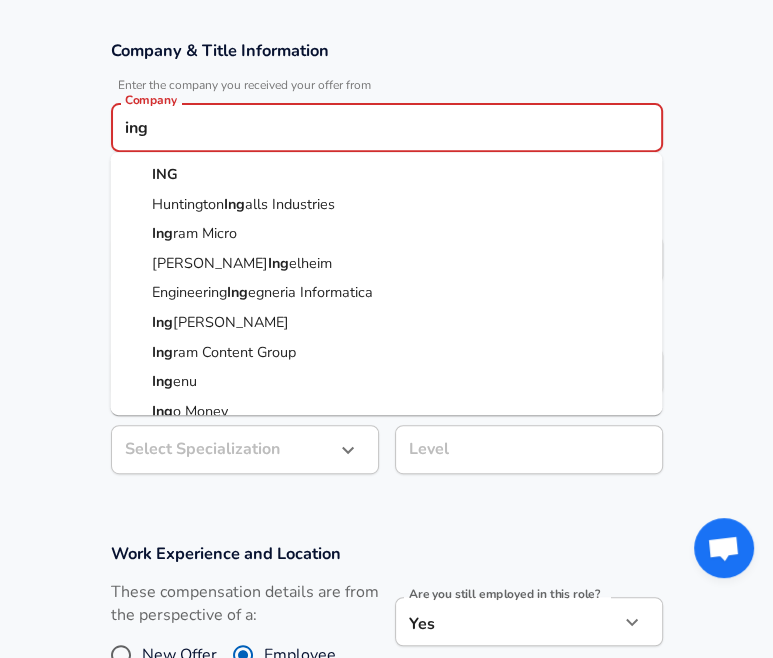 click on "ING" at bounding box center (386, 175) 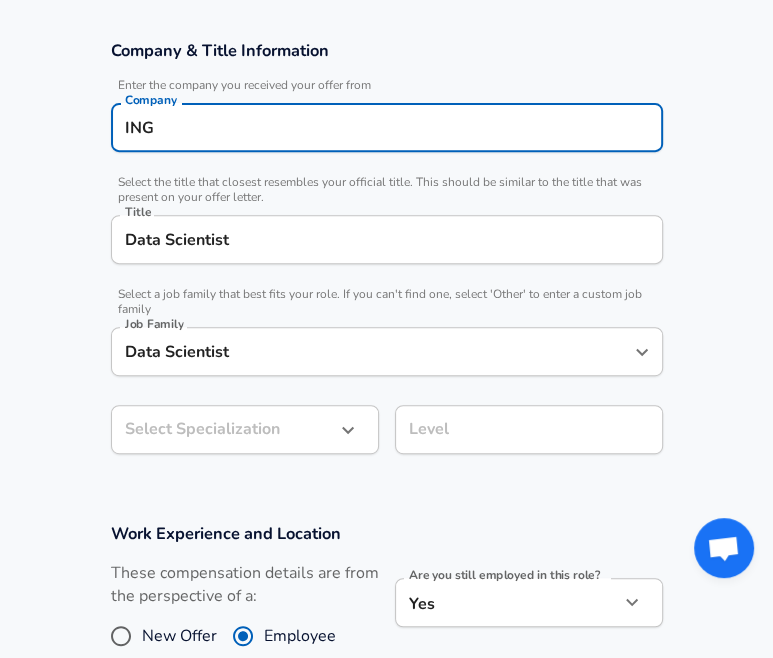 type on "ING" 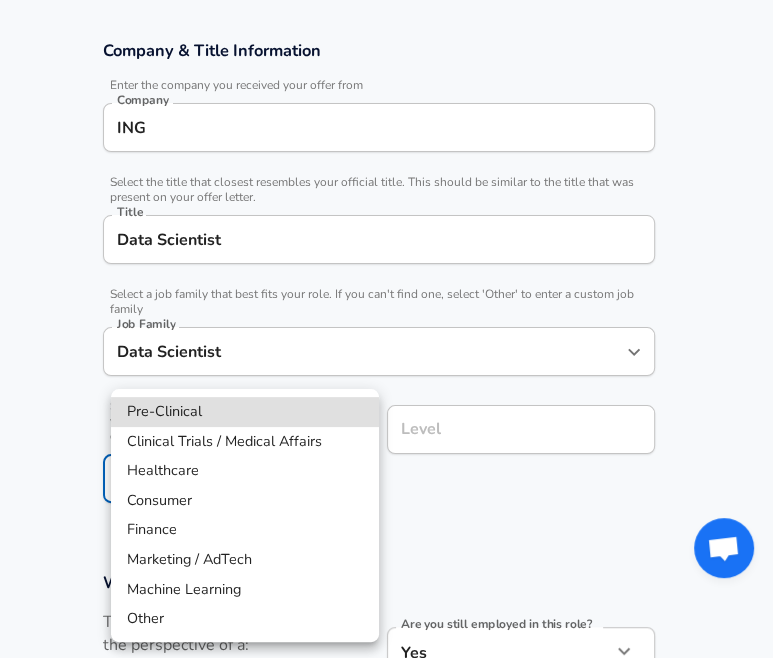 scroll, scrollTop: 400, scrollLeft: 0, axis: vertical 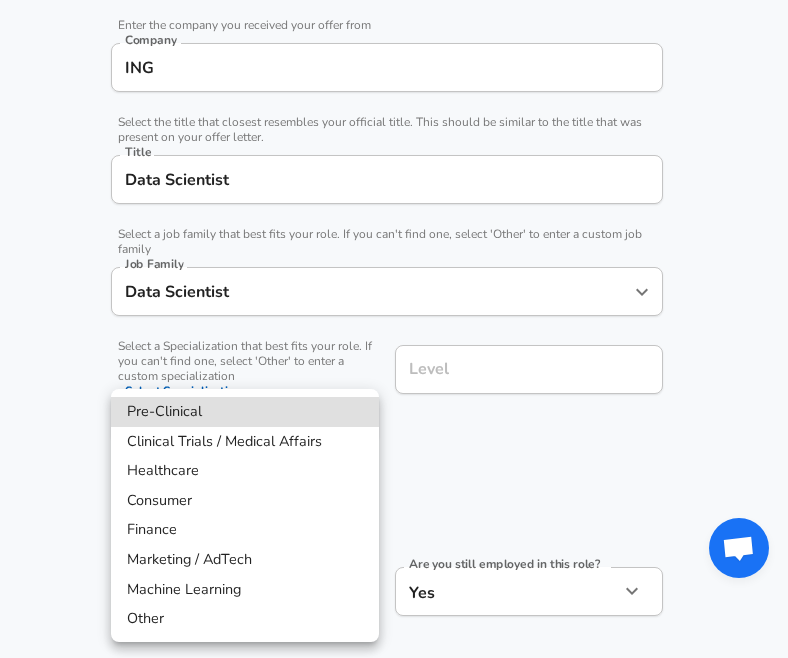 click on "Finance" at bounding box center [245, 530] 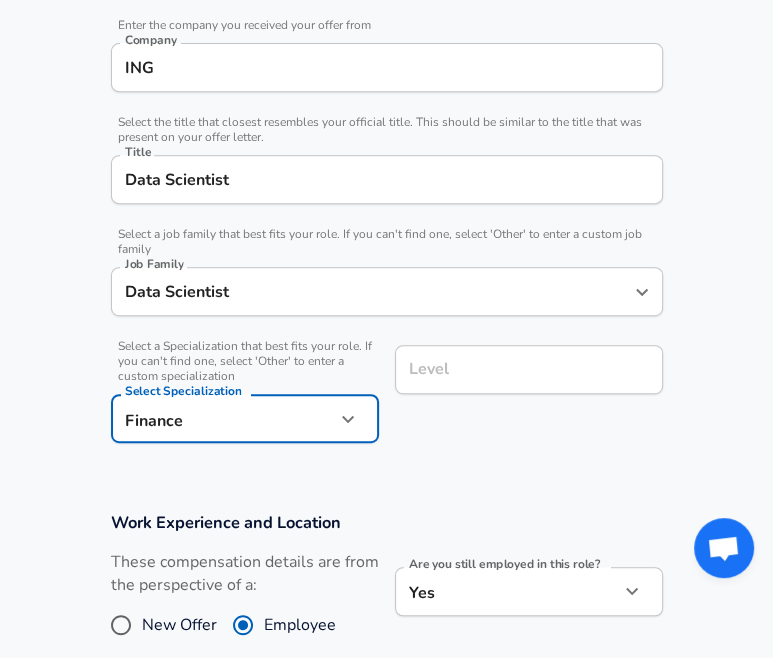 click on "Level" at bounding box center (529, 369) 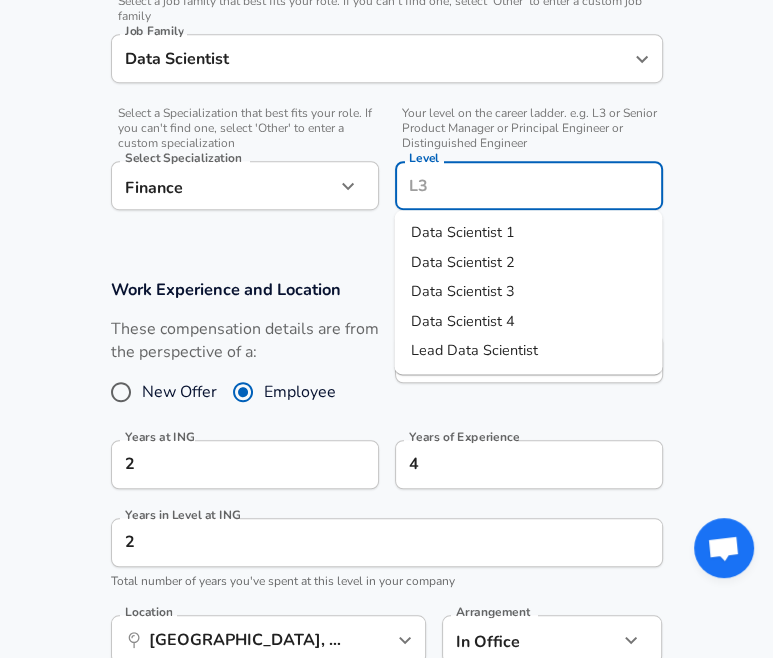 scroll, scrollTop: 640, scrollLeft: 0, axis: vertical 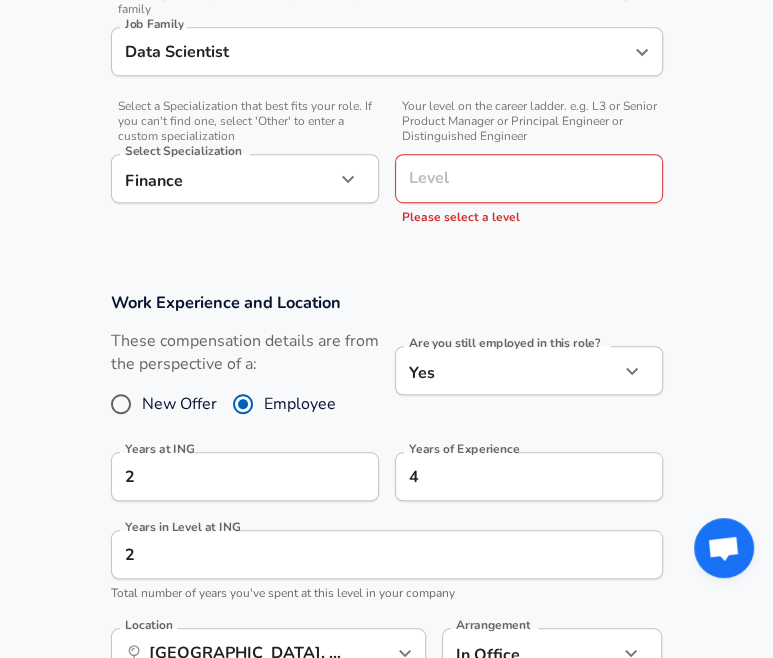 click on "Enhance Privacy and Anonymity No Automatically hides specific fields until there are enough submissions to safely display the full details.   More Details Based on your submission and the data points that we have already collected, we will automatically hide and anonymize specific fields if there aren't enough data points to remain sufficiently anonymous. Company & Title Information   Enter the company you received your offer from Company ING Company   Select the title that closest resembles your official title. This should be similar to the title that was present on your offer letter. Title Data Scientist Title   Select a job family that best fits your role. If you can't find one, select 'Other' to enter a custom job family Job Family Data Scientist Job Family   Select a Specialization that best fits your role. If you can't find one, select 'Other' to enter a custom specialization Select Specialization Finance Finance Select Specialization   Level Level Please select a level Work Experience and Location Yes" at bounding box center [386, 729] 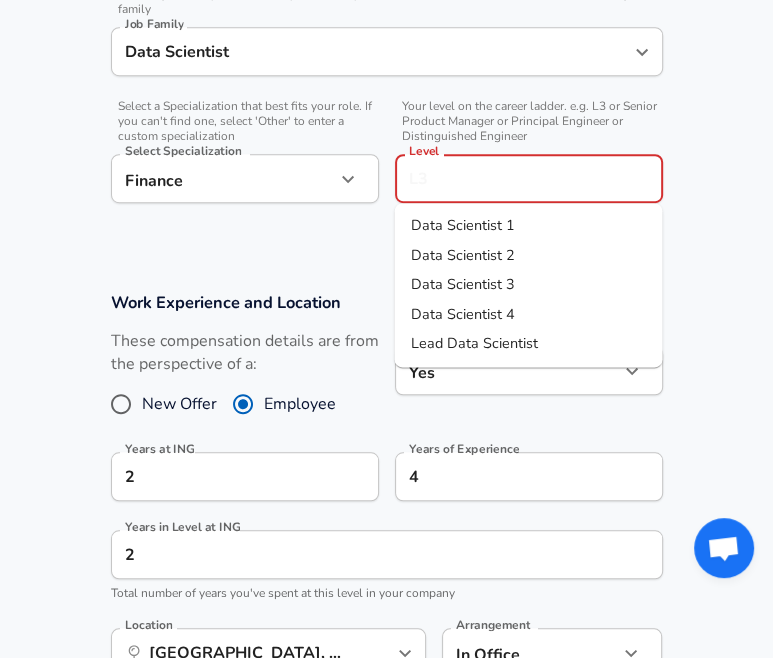 click on "Level" at bounding box center [529, 178] 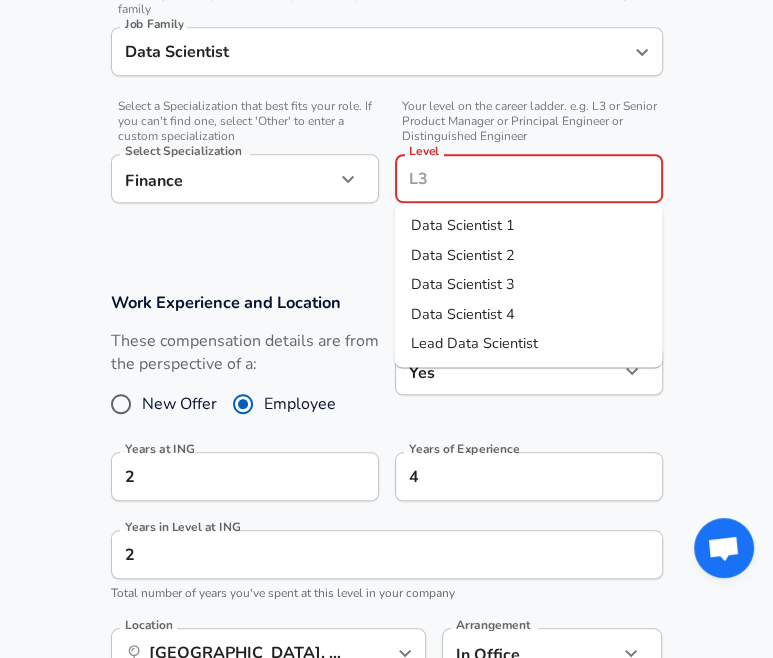 click on "Data Scientist 3" at bounding box center (528, 285) 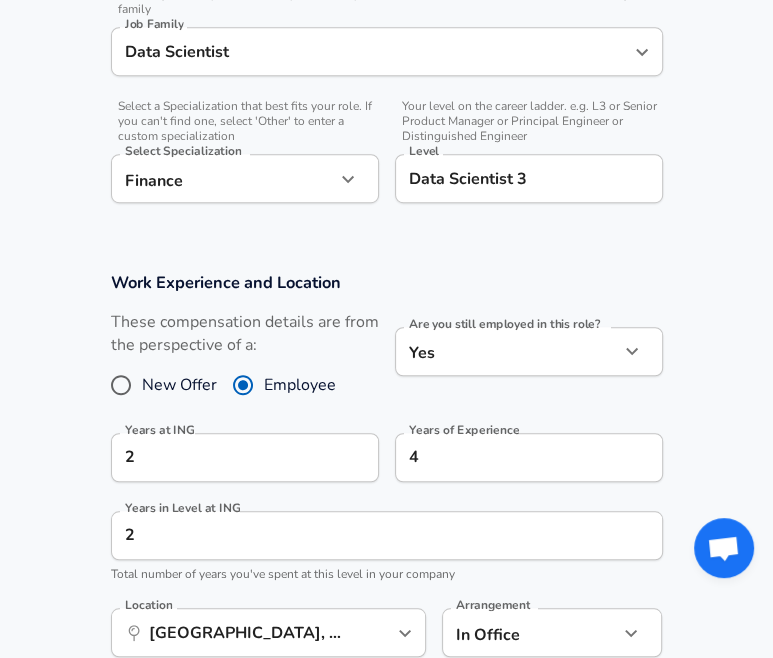 click on "Company & Title Information   Enter the company you received your offer from Company ING Company   Select the title that closest resembles your official title. This should be similar to the title that was present on your offer letter. Title Data Scientist Title   Select a job family that best fits your role. If you can't find one, select 'Other' to enter a custom job family Job Family Data Scientist Job Family   Select a Specialization that best fits your role. If you can't find one, select 'Other' to enter a custom specialization Select Specialization Finance Finance Select Specialization   Your level on the career ladder. e.g. L3 or Senior Product Manager or Principal Engineer or Distinguished Engineer Level Data Scientist 3 Level" at bounding box center [386, -18] 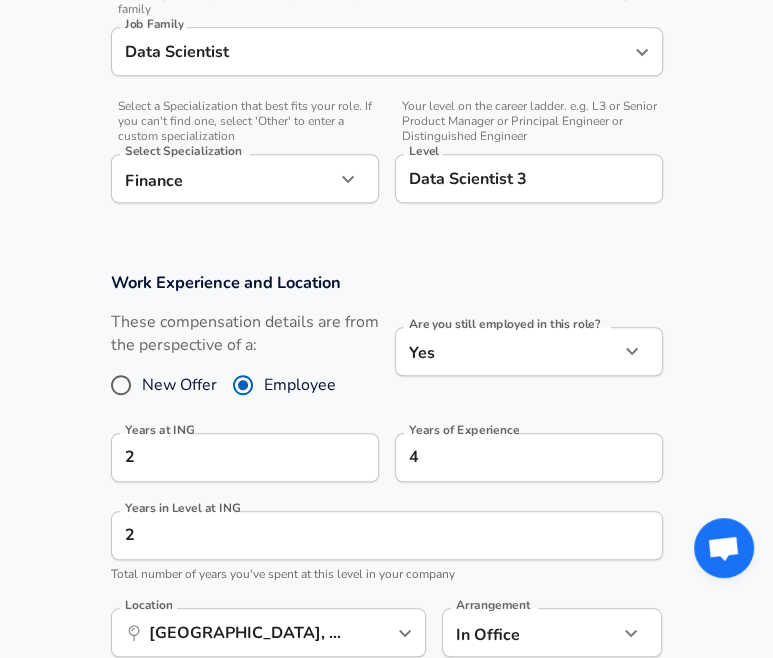 click on "Data Scientist 3" at bounding box center [529, 178] 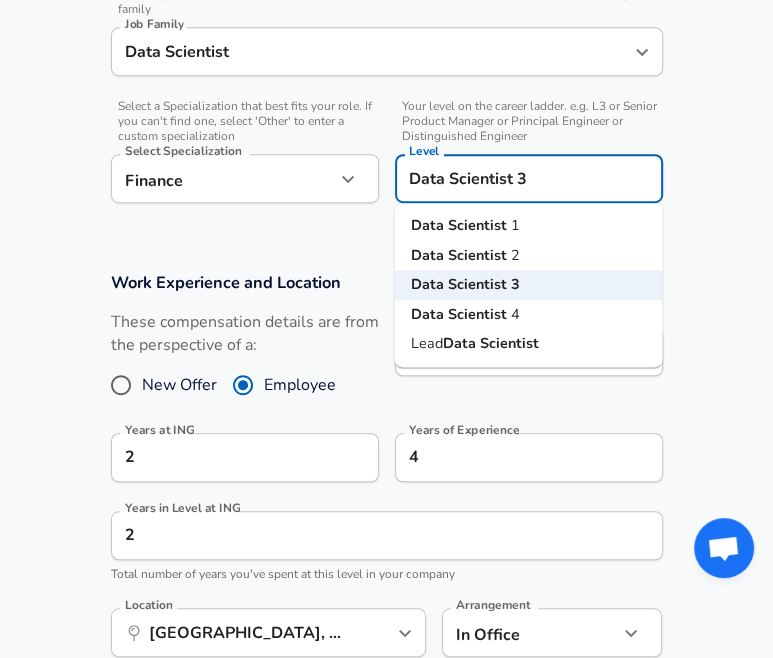 click on "Data     Scientist    2" at bounding box center [528, 256] 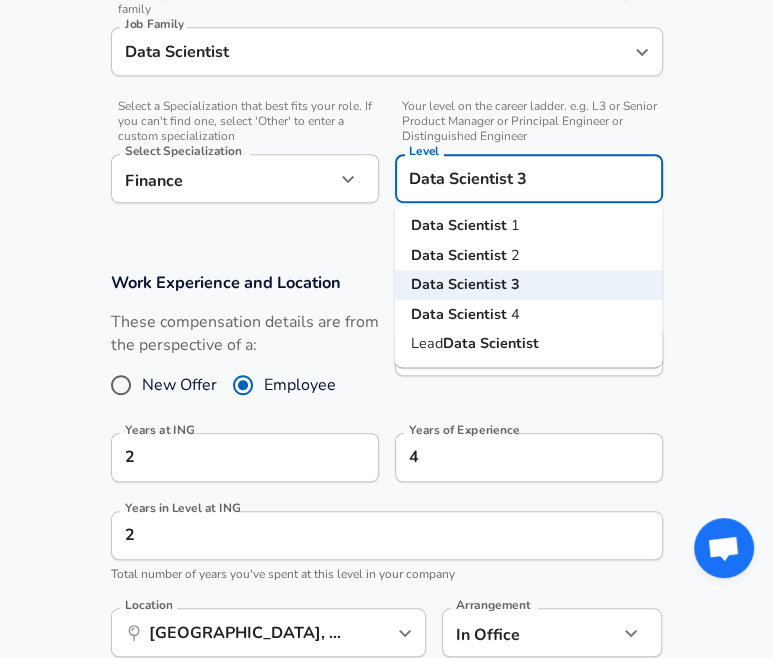 type on "Data Scientist 2" 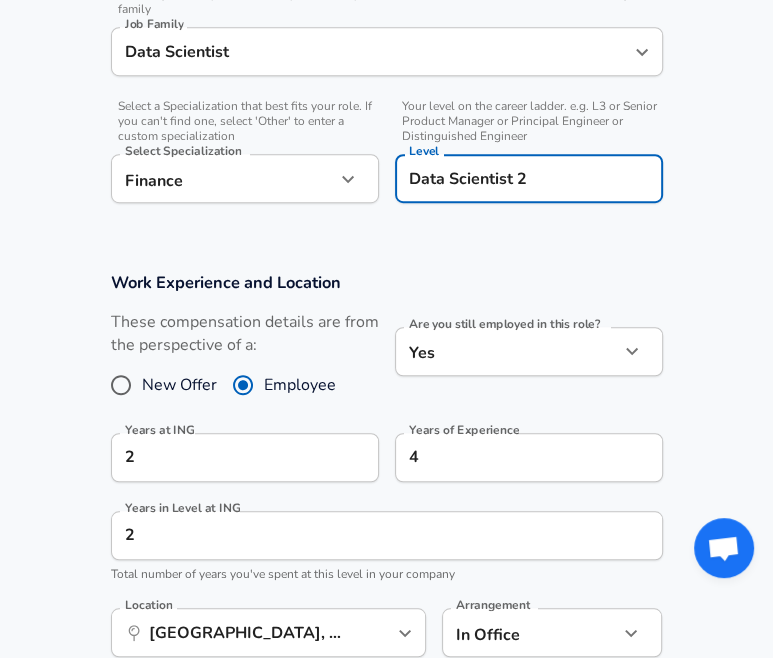 click on "Company & Title Information   Enter the company you received your offer from Company ING Company   Select the title that closest resembles your official title. This should be similar to the title that was present on your offer letter. Title Data Scientist Title   Select a job family that best fits your role. If you can't find one, select 'Other' to enter a custom job family Job Family Data Scientist Job Family   Select a Specialization that best fits your role. If you can't find one, select 'Other' to enter a custom specialization Select Specialization Finance Finance Select Specialization   Your level on the career ladder. e.g. L3 or Senior Product Manager or Principal Engineer or Distinguished Engineer Level Data Scientist 2 Level" at bounding box center [386, -18] 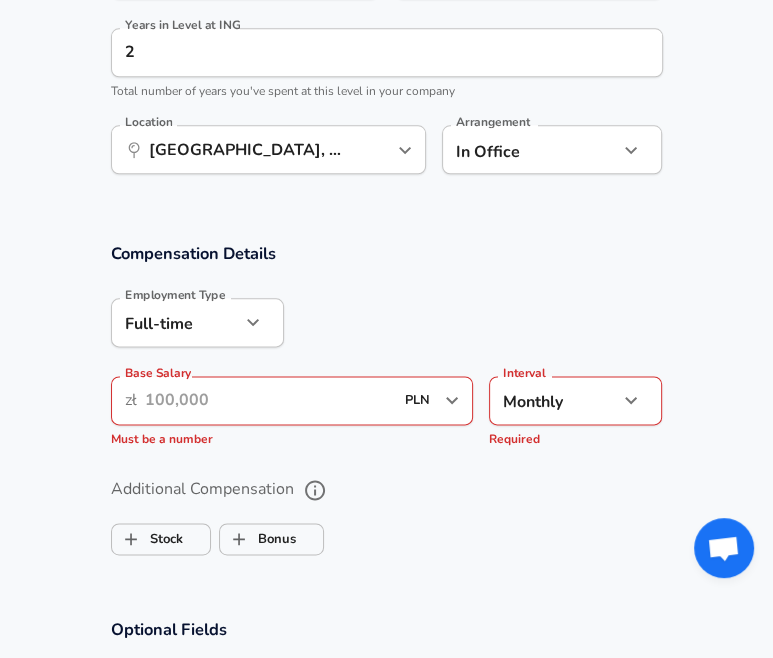 scroll, scrollTop: 1140, scrollLeft: 0, axis: vertical 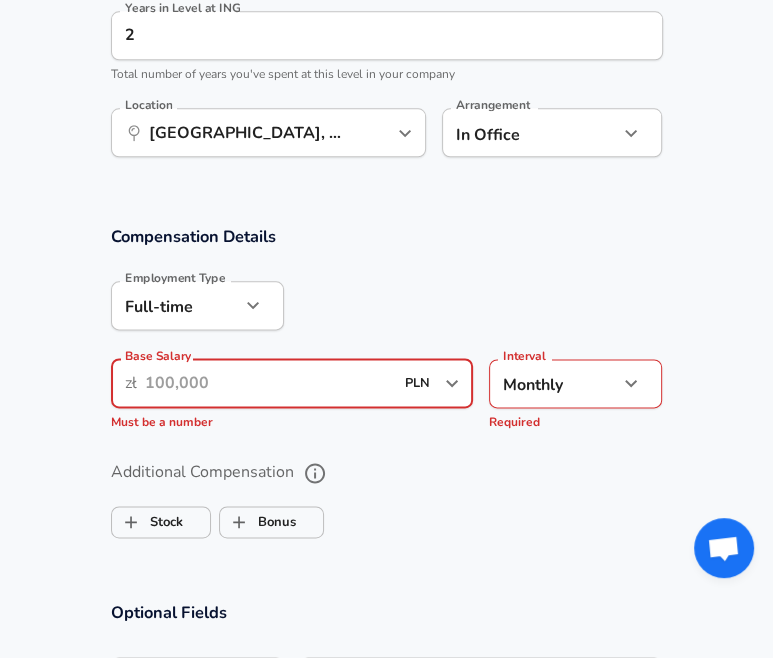 click on "Base Salary" at bounding box center (269, 383) 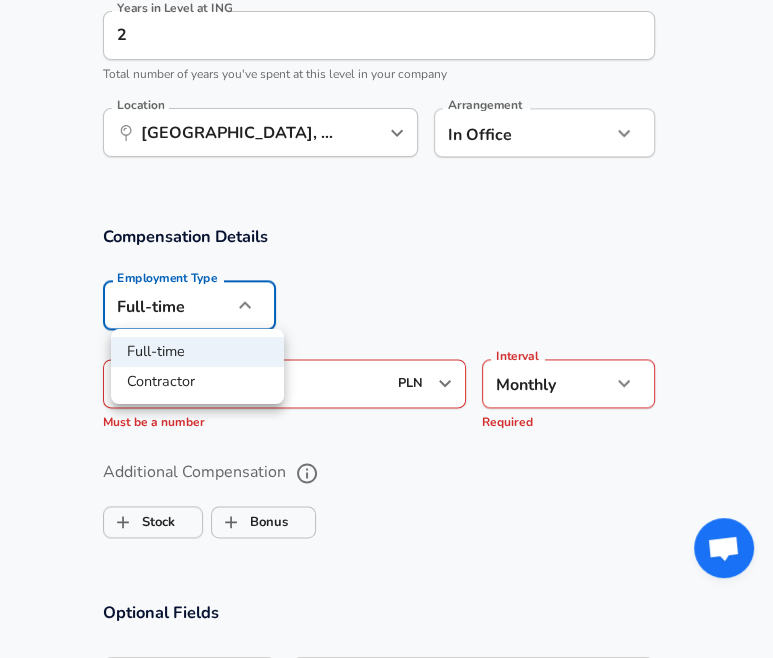 click on "We value your privacy We use cookies to enhance your browsing experience, serve personalized ads or content, and analyze our traffic. By clicking "Accept All", you consent to our use of cookies. Customize    Accept All   Customize Consent Preferences   We use cookies to help you navigate efficiently and perform certain functions. You will find detailed information about all cookies under each consent category below. The cookies that are categorized as "Necessary" are stored on your browser as they are essential for enabling the basic functionalities of the site. ...  Show more Necessary Always Active Necessary cookies are required to enable the basic features of this site, such as providing secure log-in or adjusting your consent preferences. These cookies do not store any personally identifiable data. Cookie _GRECAPTCHA Duration 5 months 27 days Description Google Recaptcha service sets this cookie to identify bots to protect the website against malicious spam attacks. Cookie __stripe_mid Duration 1 year MR" at bounding box center (386, -811) 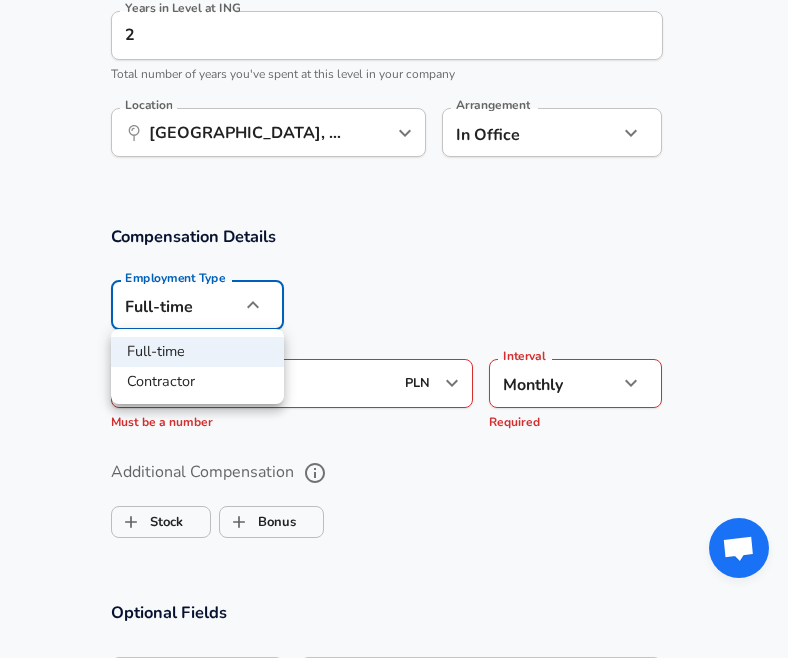 click at bounding box center (394, 329) 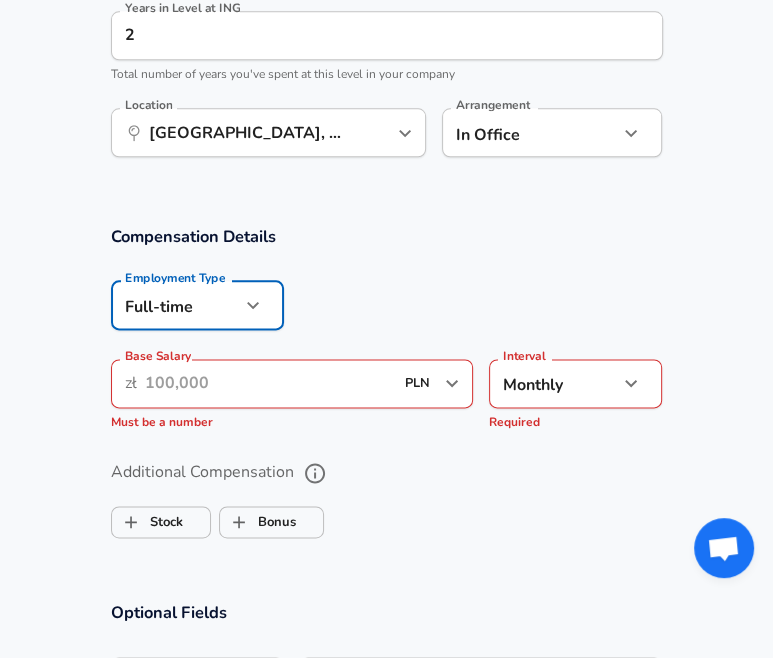 click on "Base Salary" at bounding box center (269, 383) 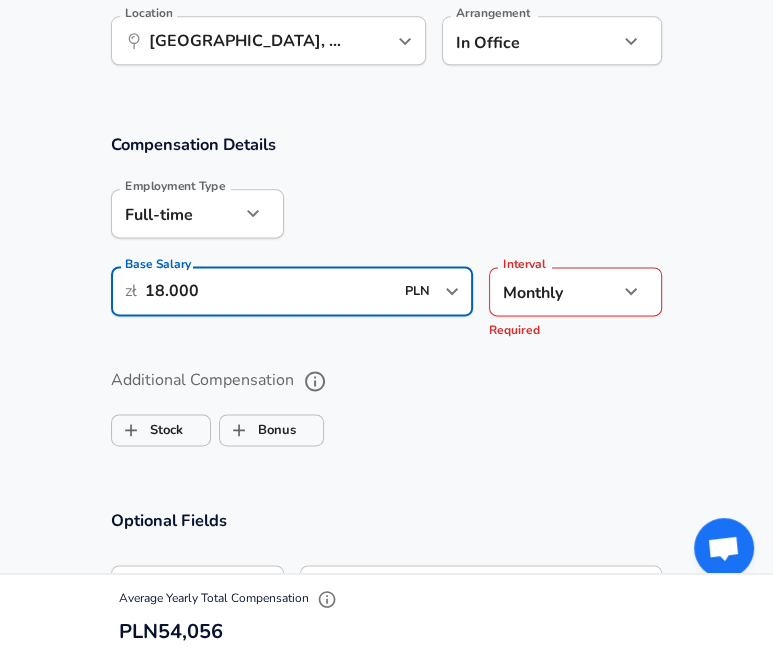 scroll, scrollTop: 1340, scrollLeft: 0, axis: vertical 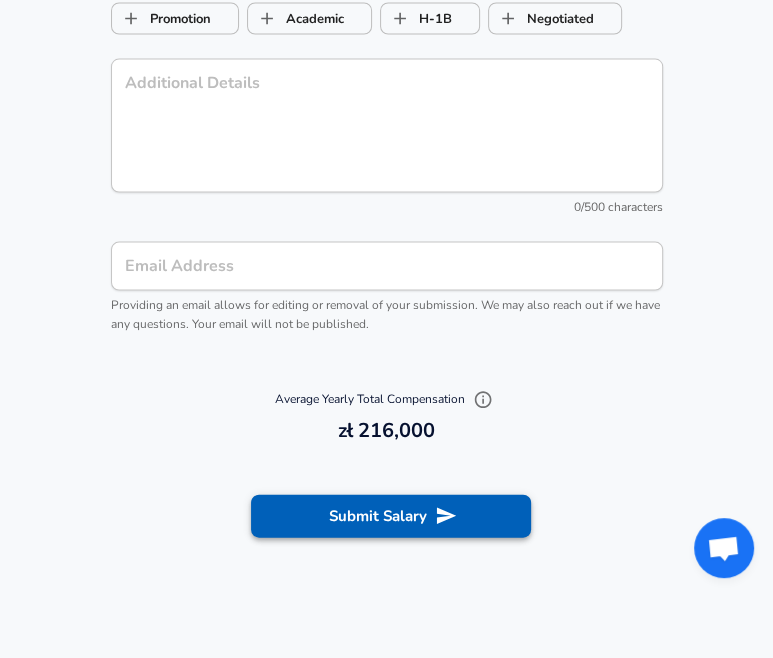 type on "18.000" 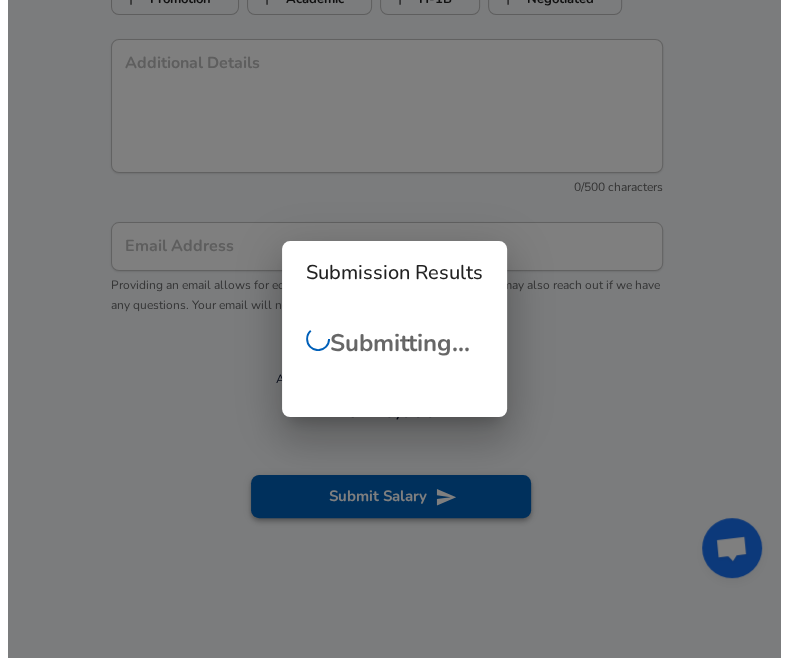 scroll, scrollTop: 2020, scrollLeft: 0, axis: vertical 